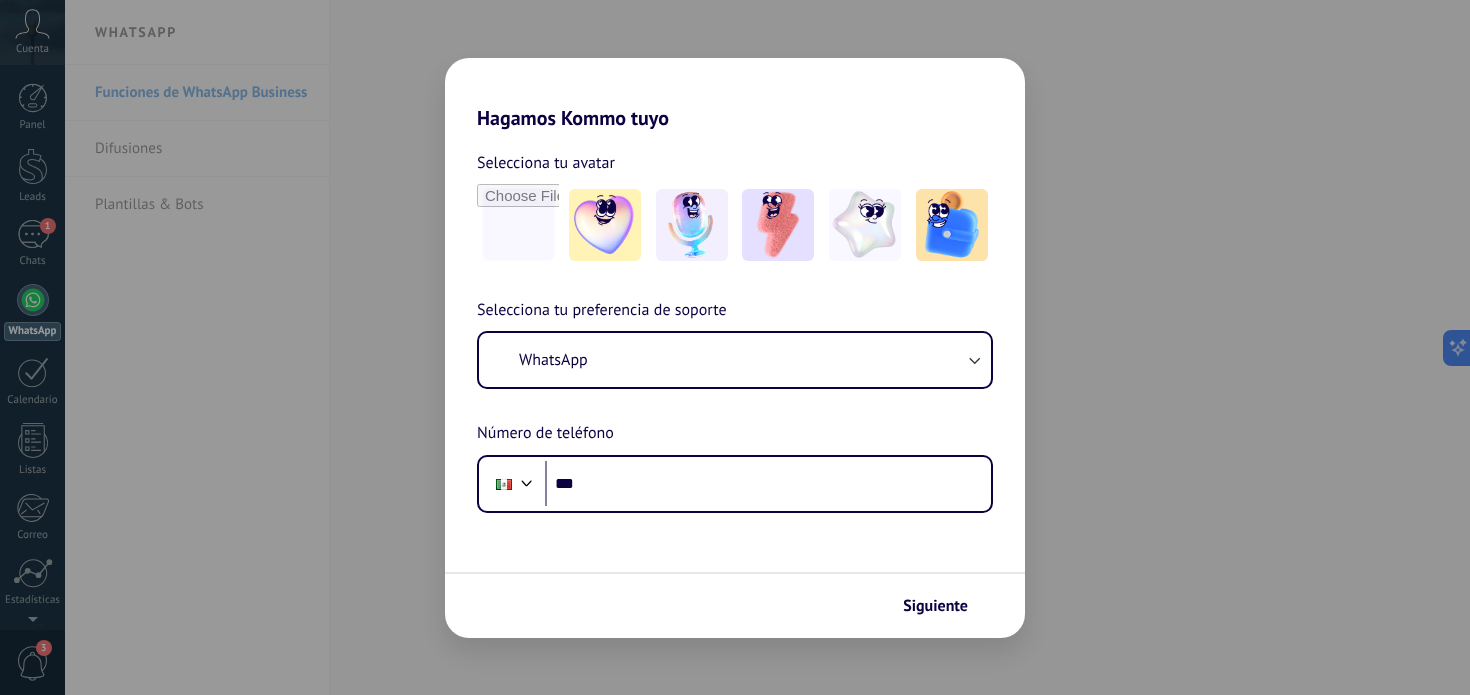 scroll, scrollTop: 0, scrollLeft: 0, axis: both 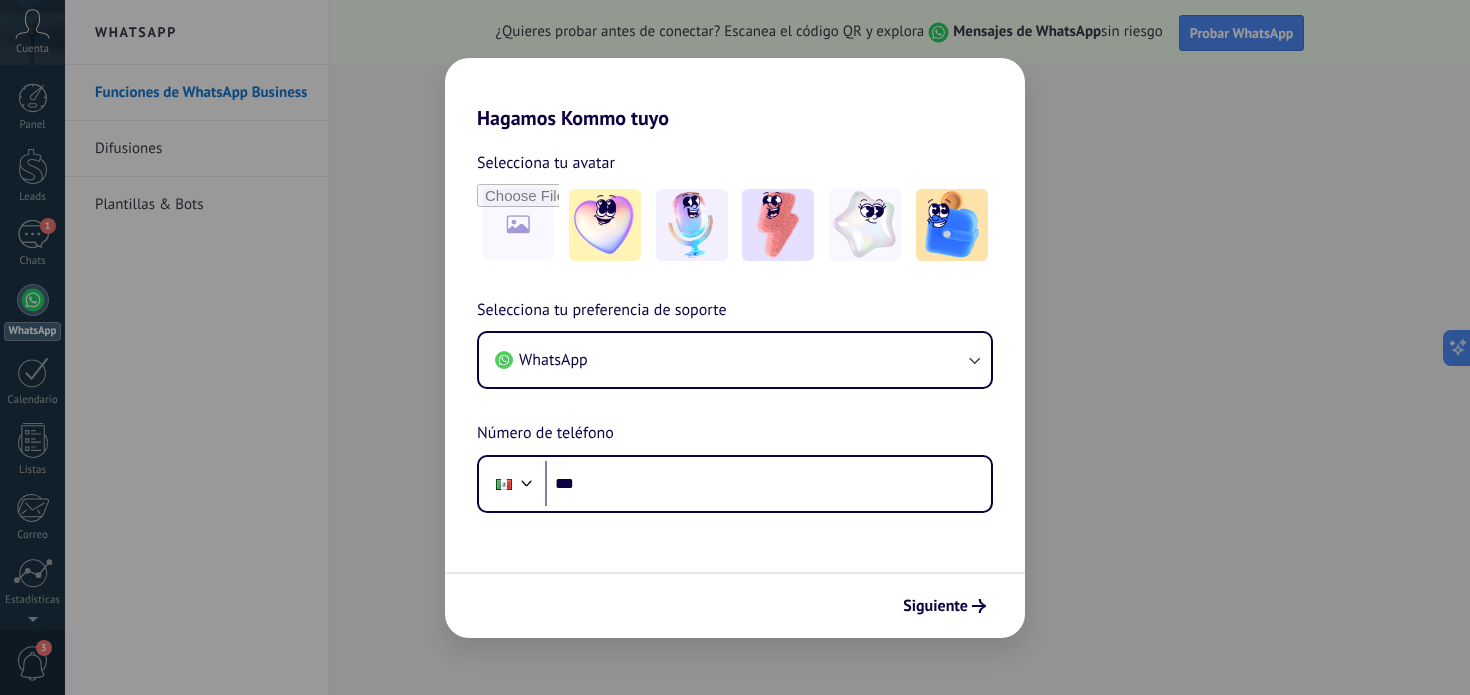 click on "Hagamos Kommo tuyo Selecciona tu avatar Selecciona tu preferencia de soporte WhatsApp Número de teléfono Phone *** Siguiente" at bounding box center (735, 347) 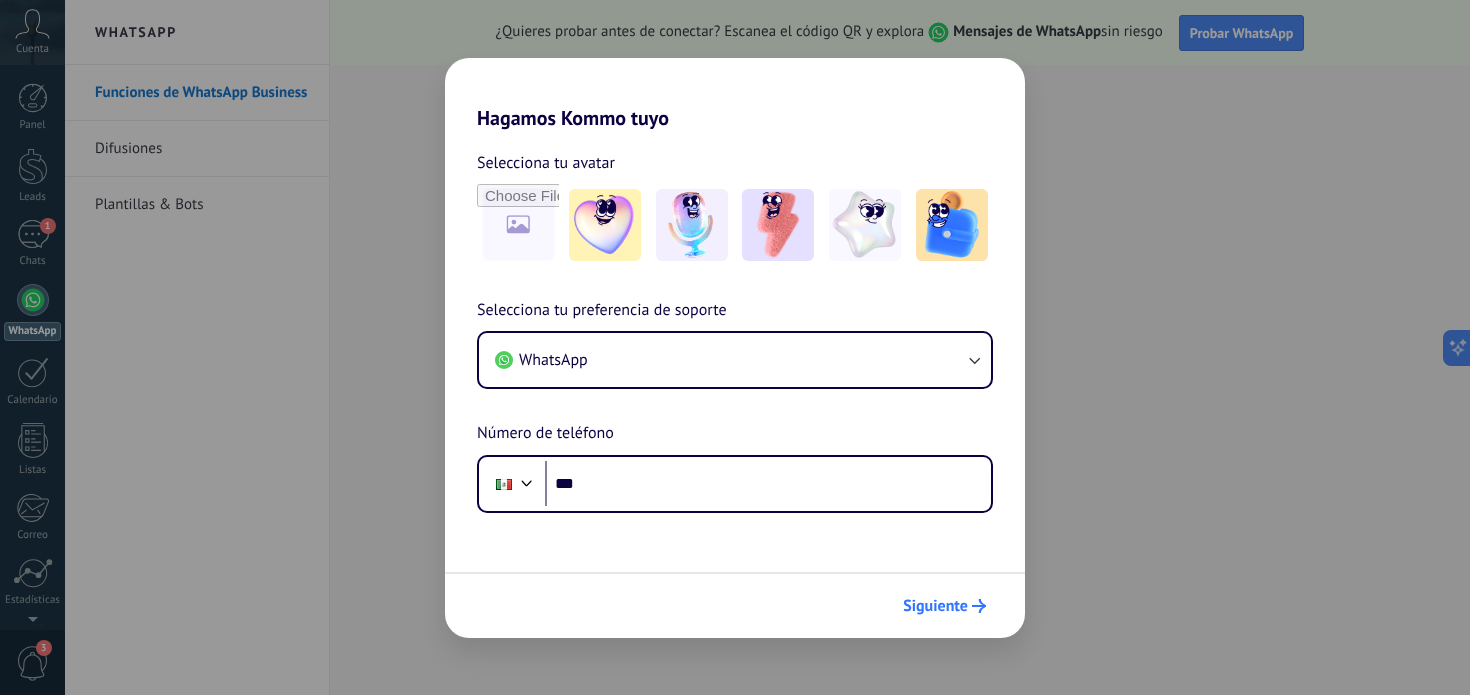 click on "Siguiente" at bounding box center [935, 606] 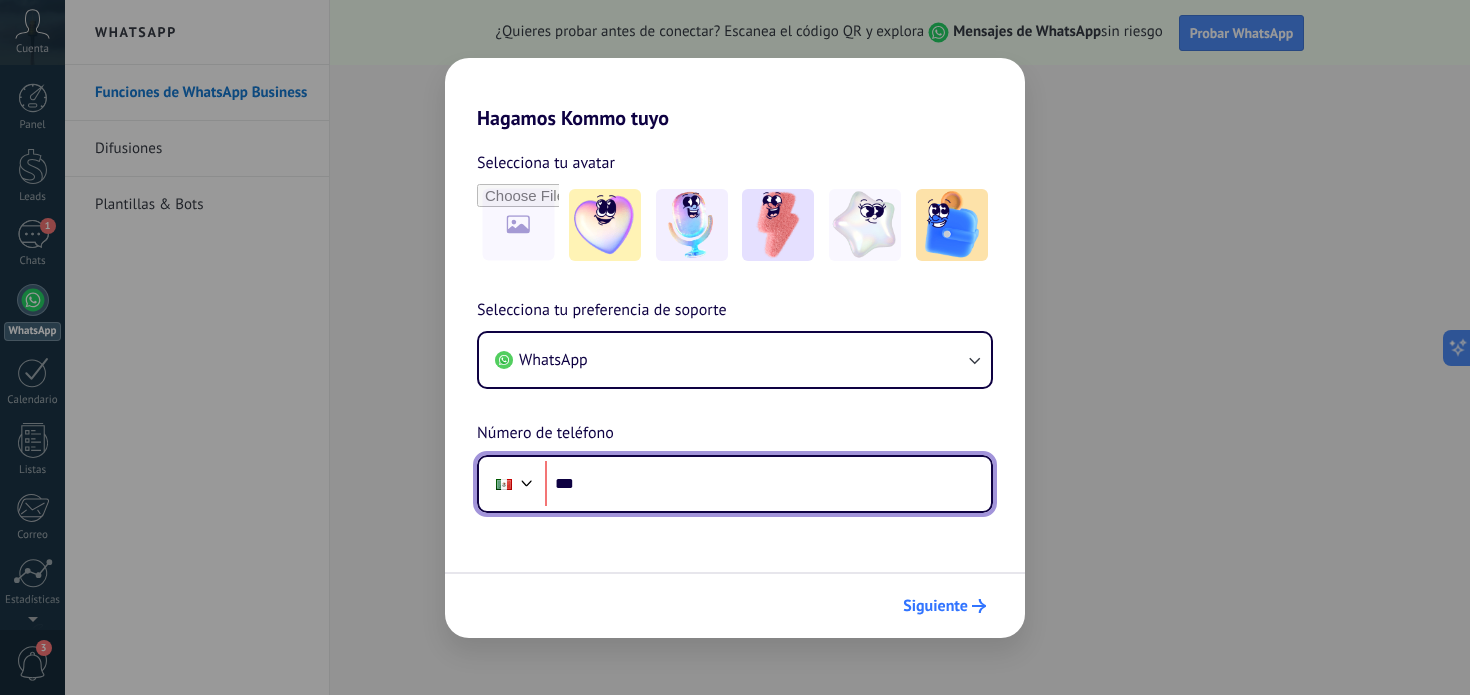 scroll, scrollTop: 0, scrollLeft: 0, axis: both 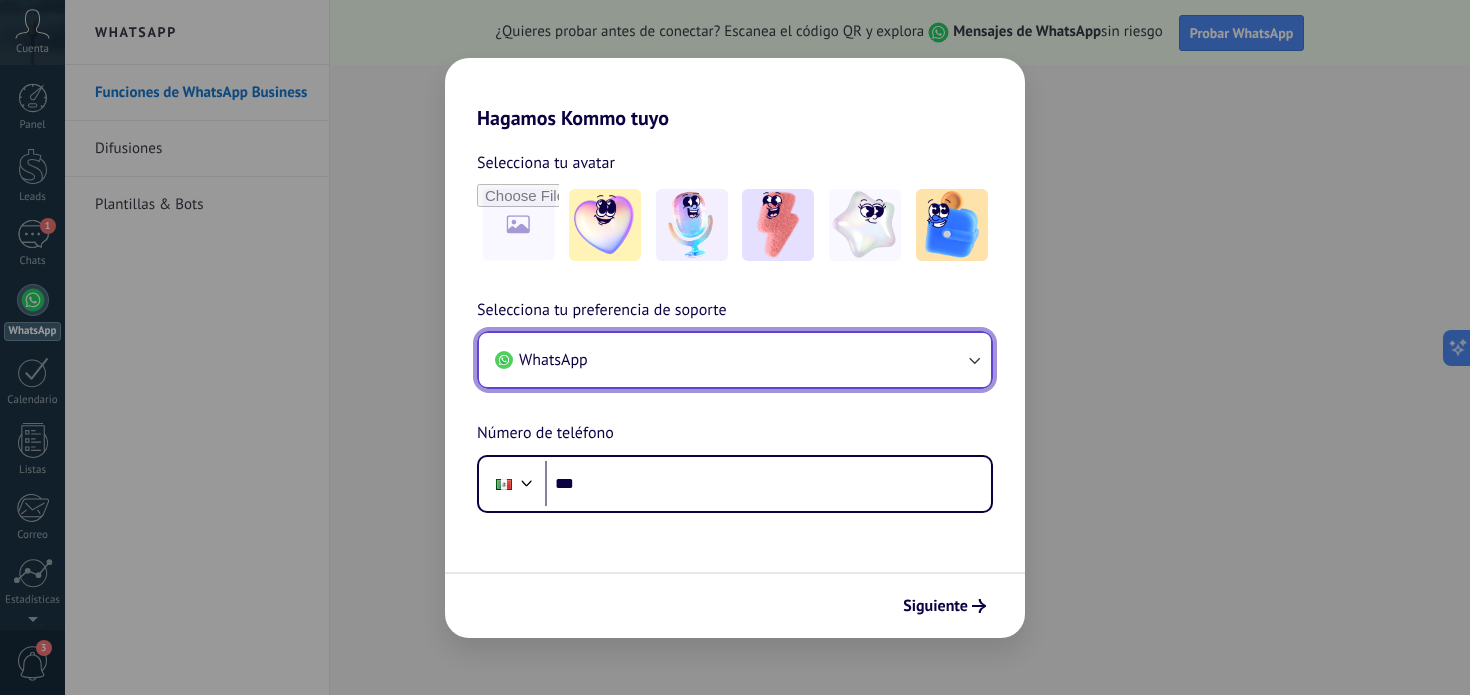 click on "WhatsApp" at bounding box center [735, 360] 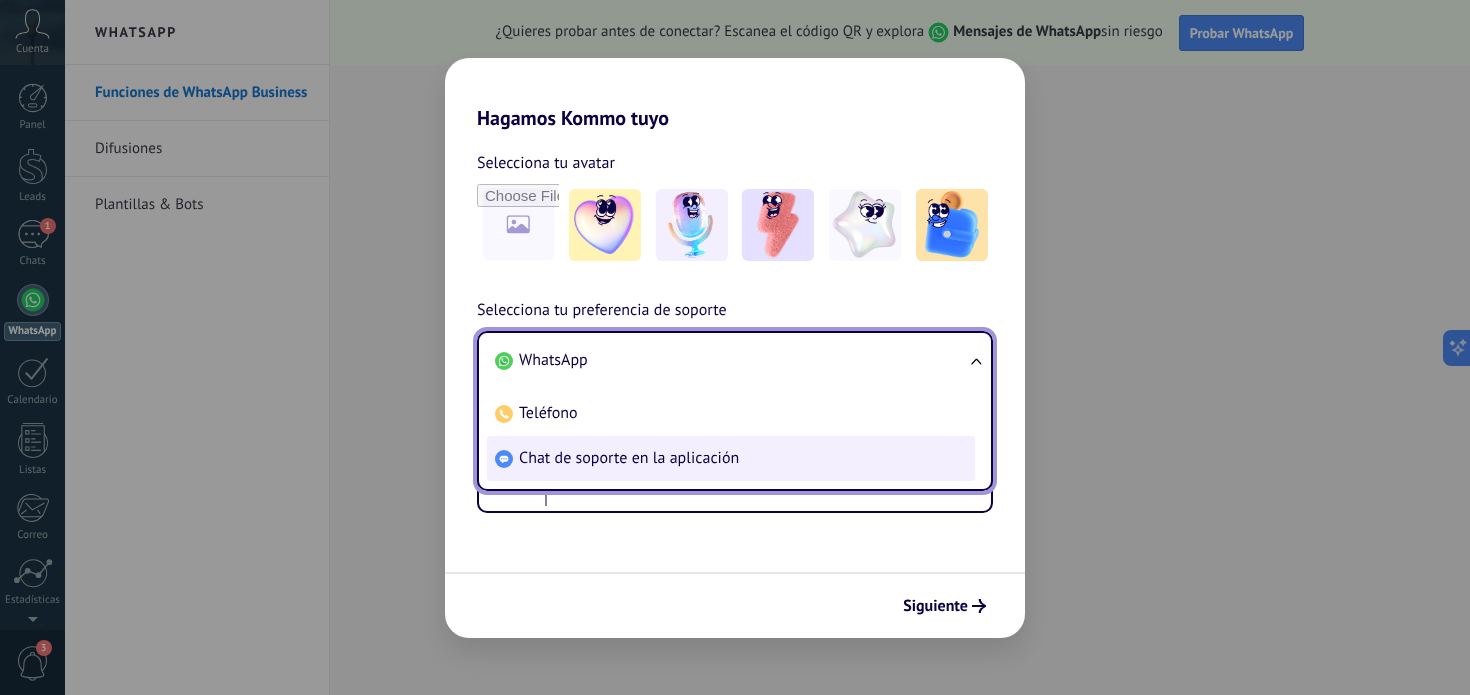click on "Chat de soporte en la aplicación" at bounding box center (731, 458) 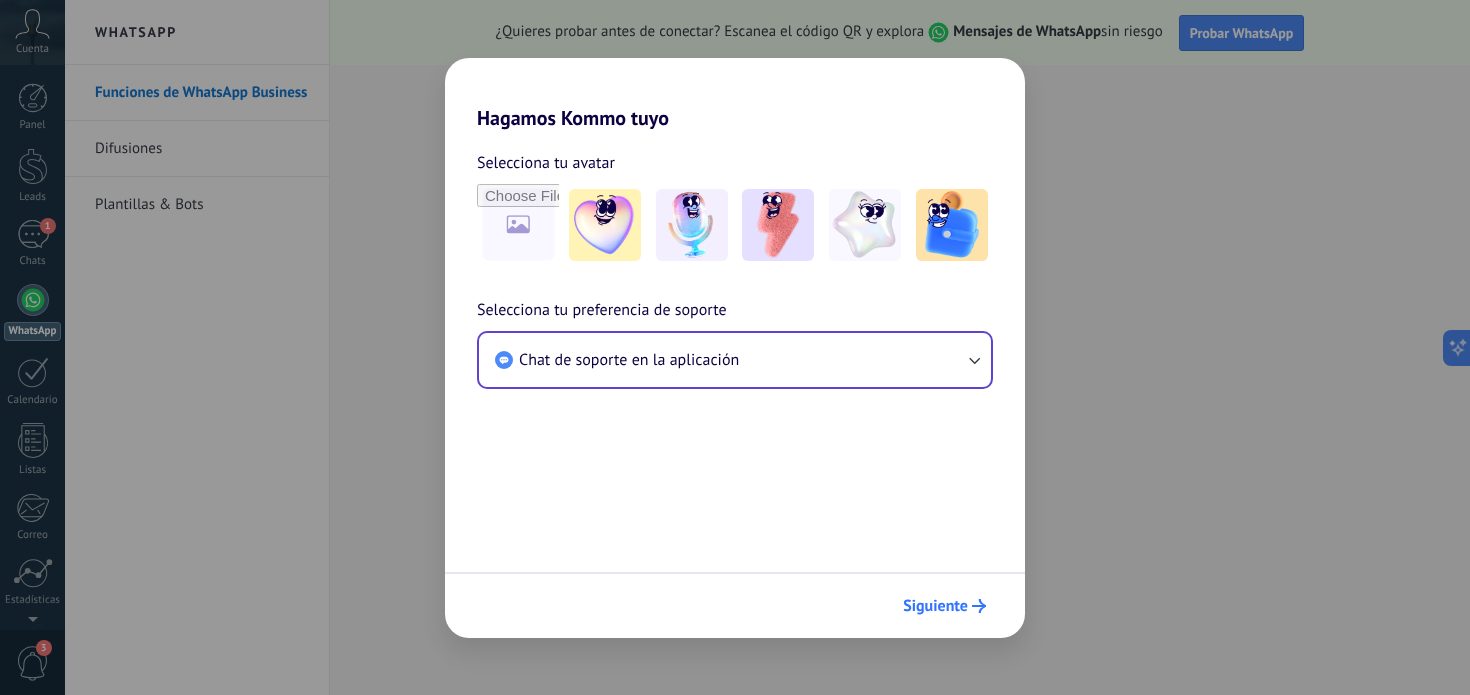 click on "Siguiente" at bounding box center [935, 606] 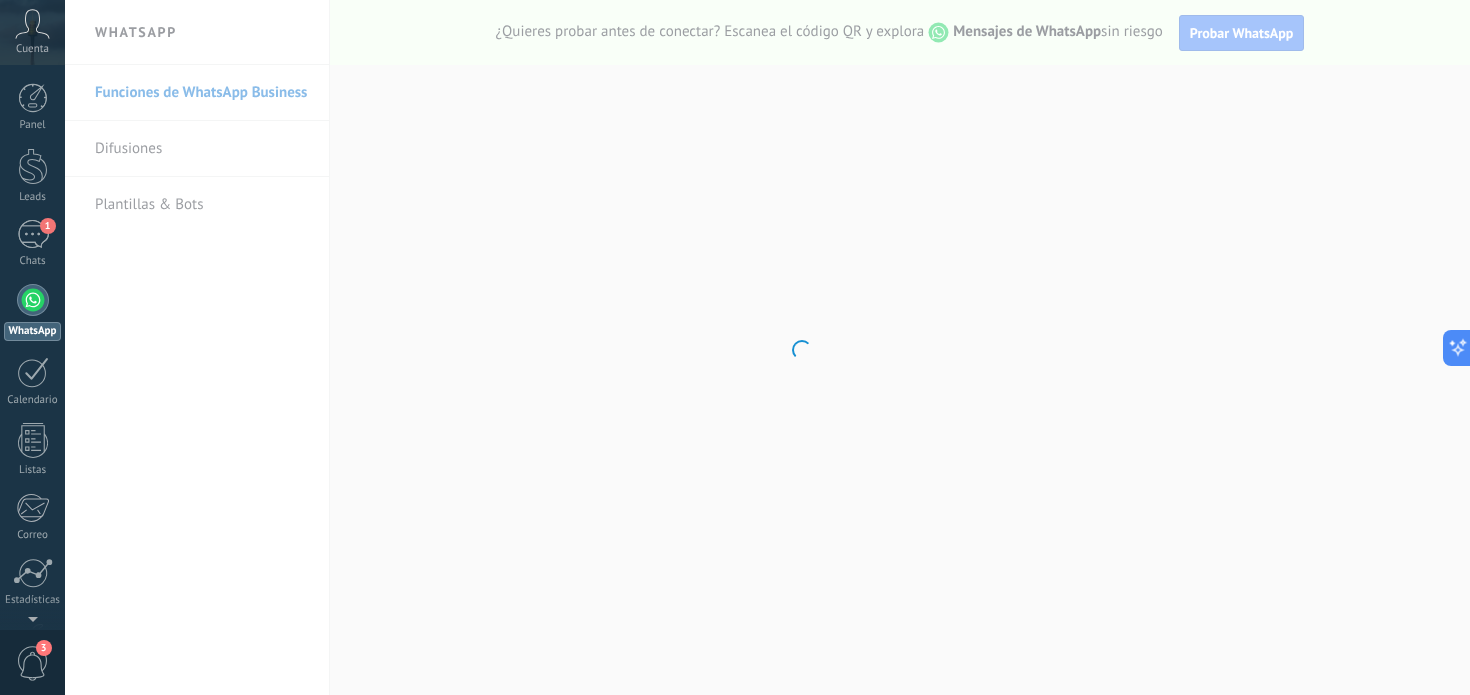 scroll, scrollTop: 0, scrollLeft: 0, axis: both 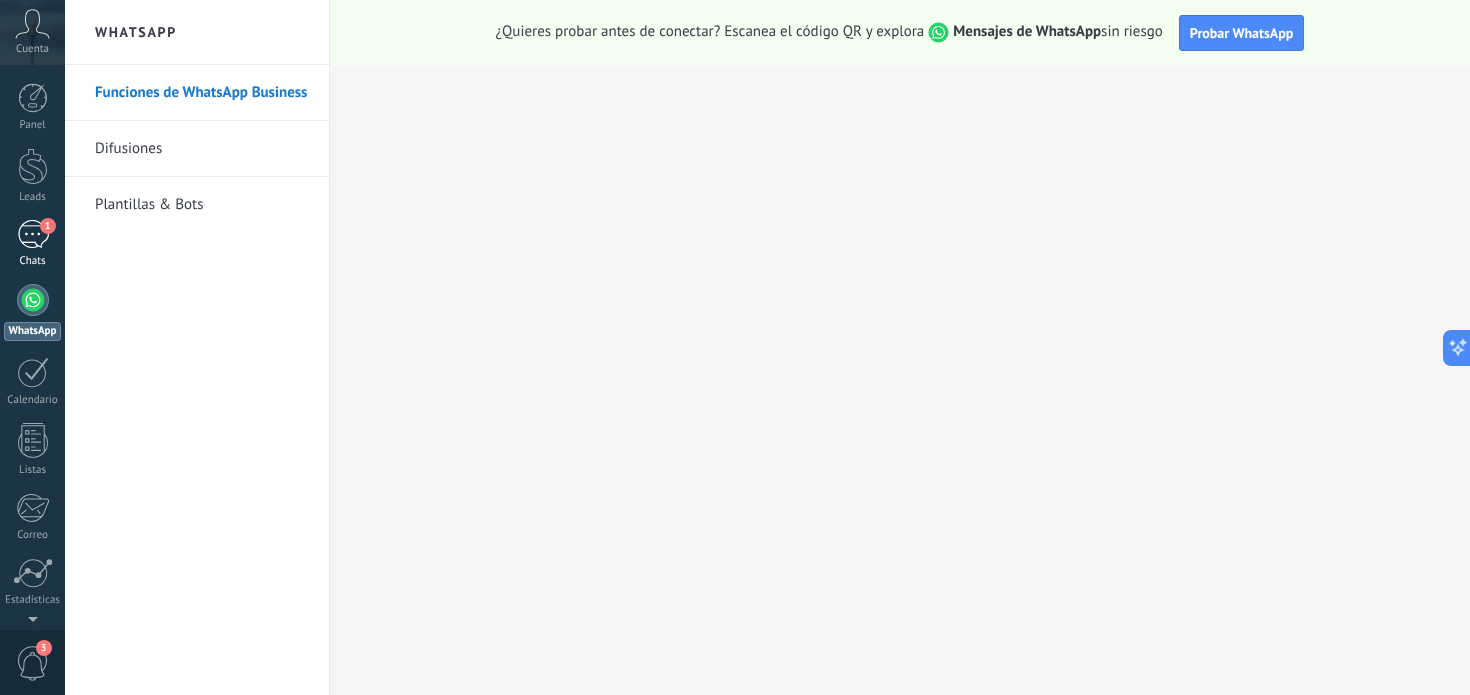 click on "1" at bounding box center [33, 234] 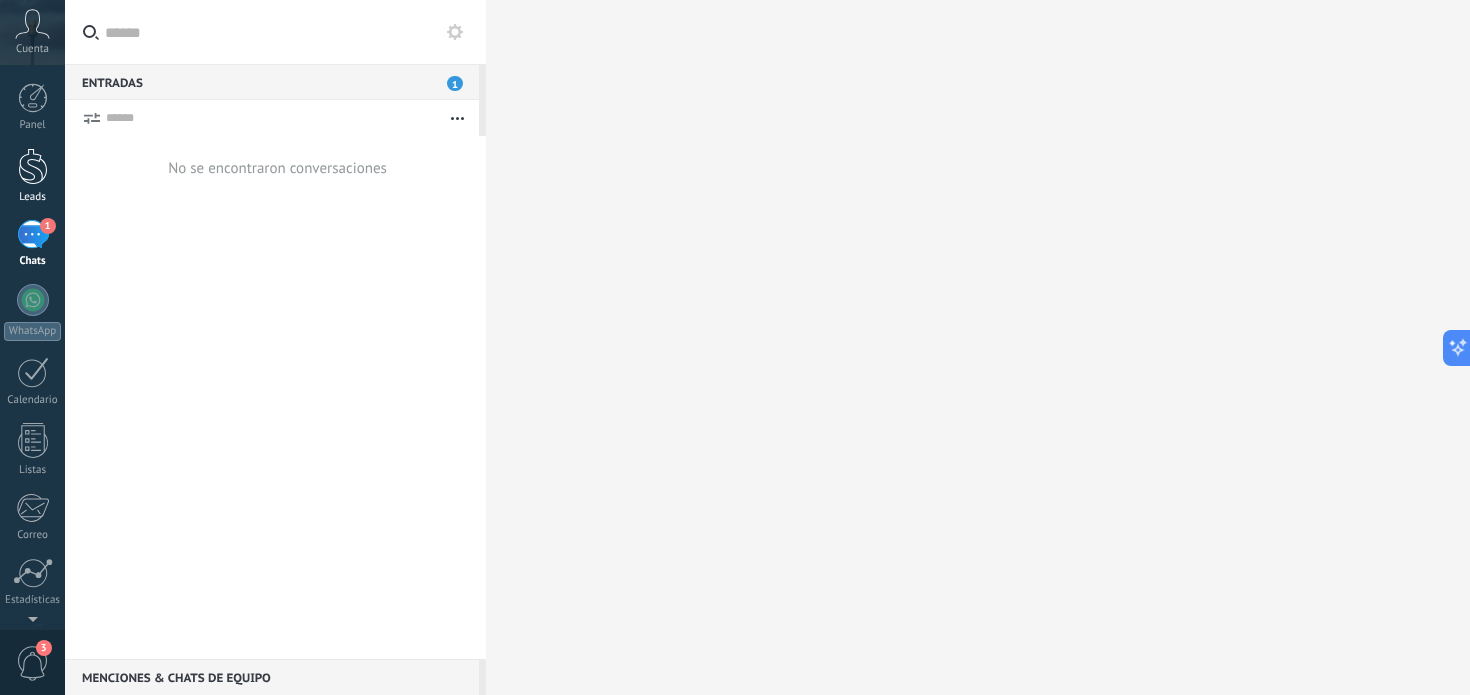 click at bounding box center (33, 166) 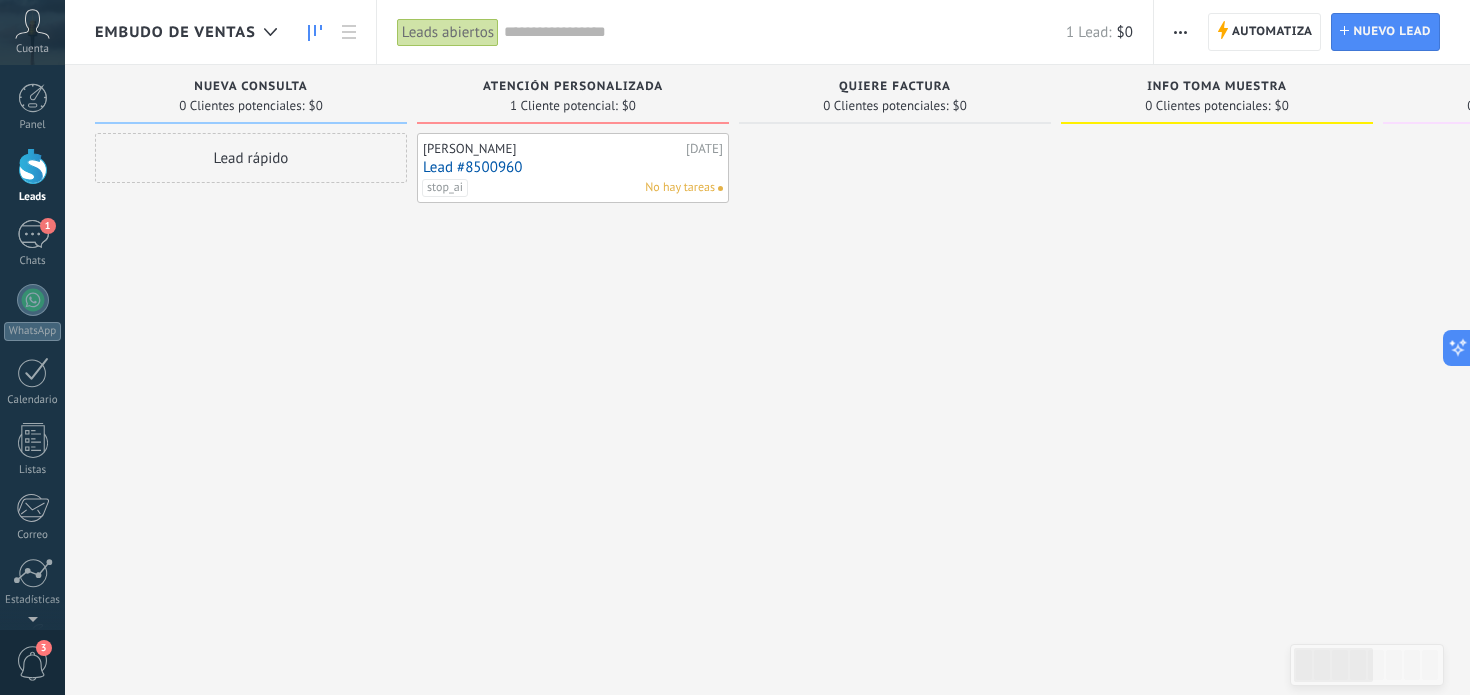 click on "Lead #8500960" at bounding box center (573, 167) 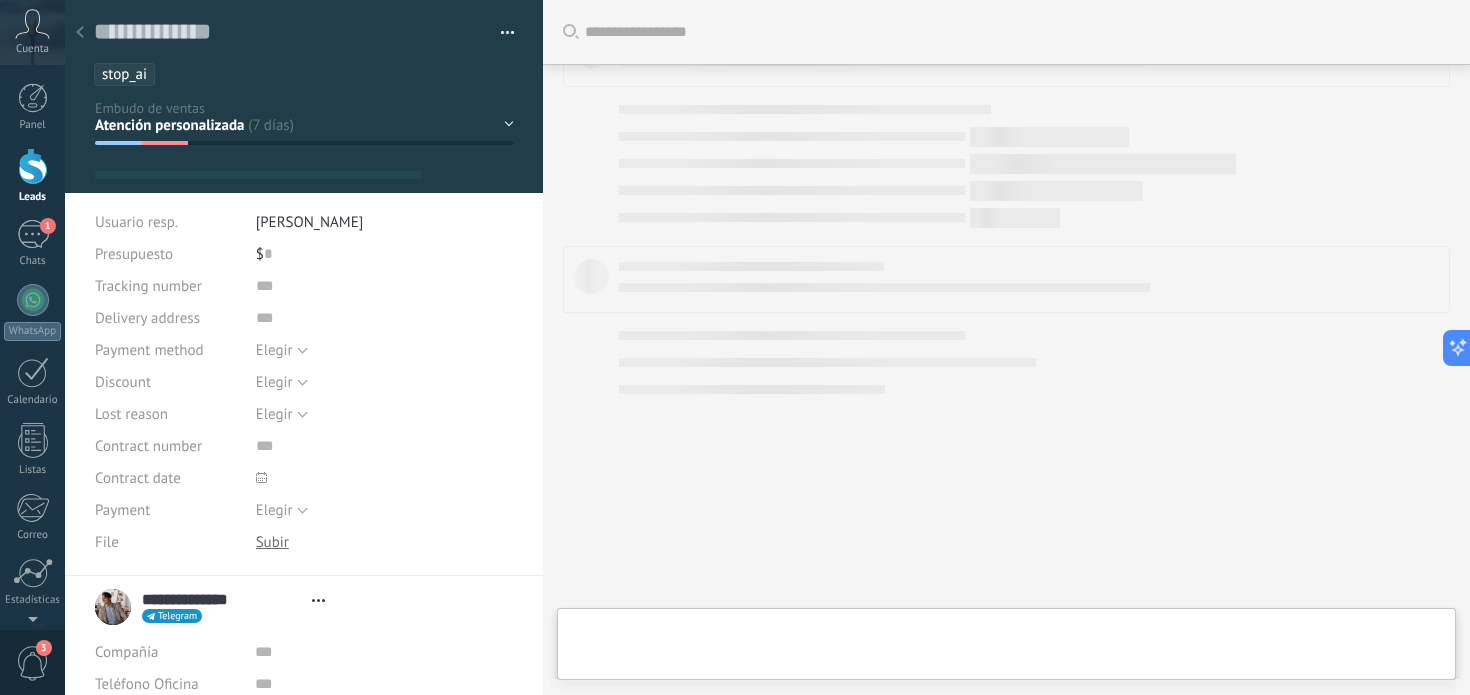 scroll, scrollTop: 4440, scrollLeft: 0, axis: vertical 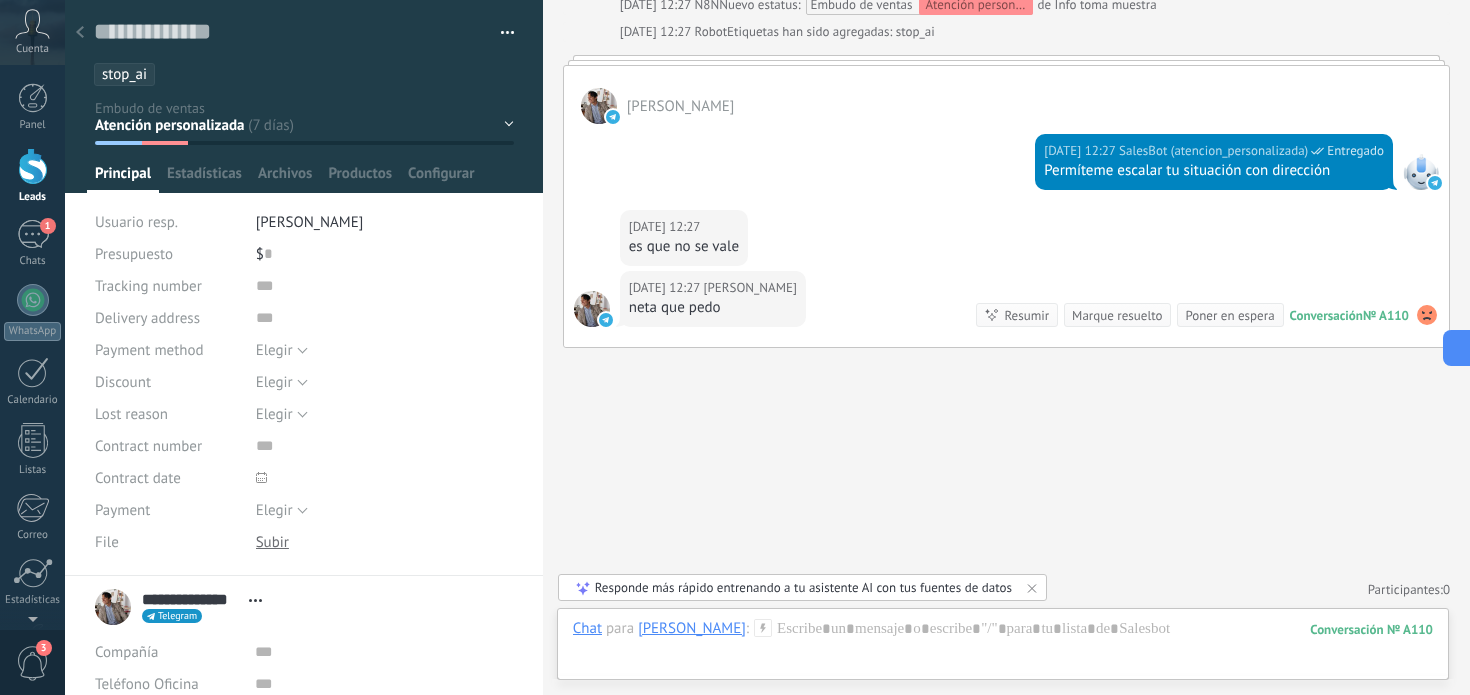 click on "Buscar Carga más 01.07.2025 01.07.2025 12:19 Robot  Lead creado:  Lead #8500960 30.06.2025 17:54 Carlos Alvarez  Si quiero agendar Conversación  № A106 30.06.2025 18:29 Carlos Alvarez  /reset 30.06.2025 18:29 Carlos Alvarez  Hola 30.06.2025 18:29 Max Lopez  Entregado Hola! Soy Elías de C-Quencer. ¿En qué puedo ayudarte hoy? 30.06.2025 18:43 Carlos Alvarez  disculpa quiero saber si me pueden dar factura 30.06.2025 18:43 SalesBot (Quiere factura)  Entregado Con mucho gusto, le pido por favor me proporcione los siguientes datos: 1.- RFC 2.- Nombre o razón social 3.- Código postal 4.- Régimen fiscal 5.- Uso del comprobante 6.- Forma de pago 30.06.2025 19:16 SalesBot (Quiere llamada)  Entregado En un momento veo para que alguien del equipo te marque 30.06.2025 19:16 Carlos Alvarez  me das info de la empresa 30.06.2025 19:20 Carlos Alvarez  hola 30.06.2025 19:21 Carlos Alvarez  /reset 30.06.2025 19:21 Carlos Alvarez  Hola Resumir Resumir Conversación  № A106 30.06.2025 19:21 Max Lopez" at bounding box center (1006, -1872) 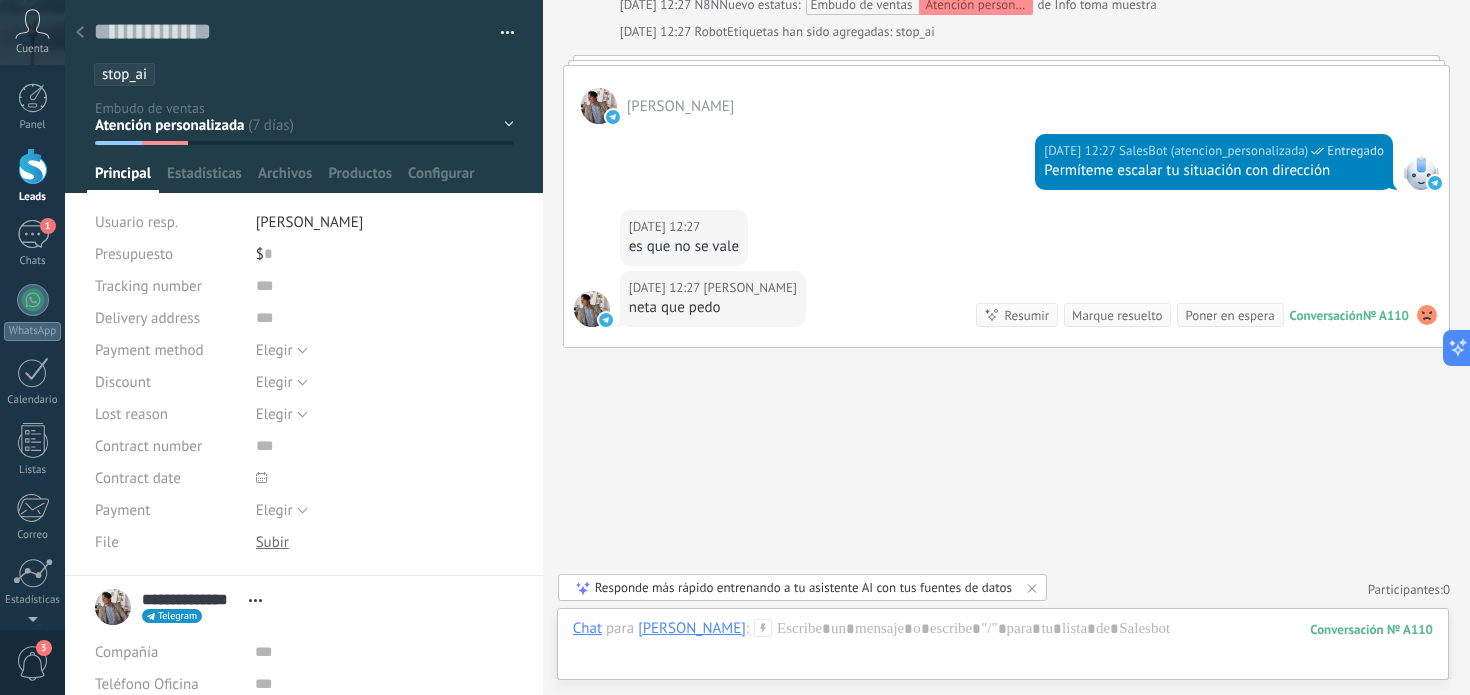 scroll, scrollTop: 207, scrollLeft: 0, axis: vertical 